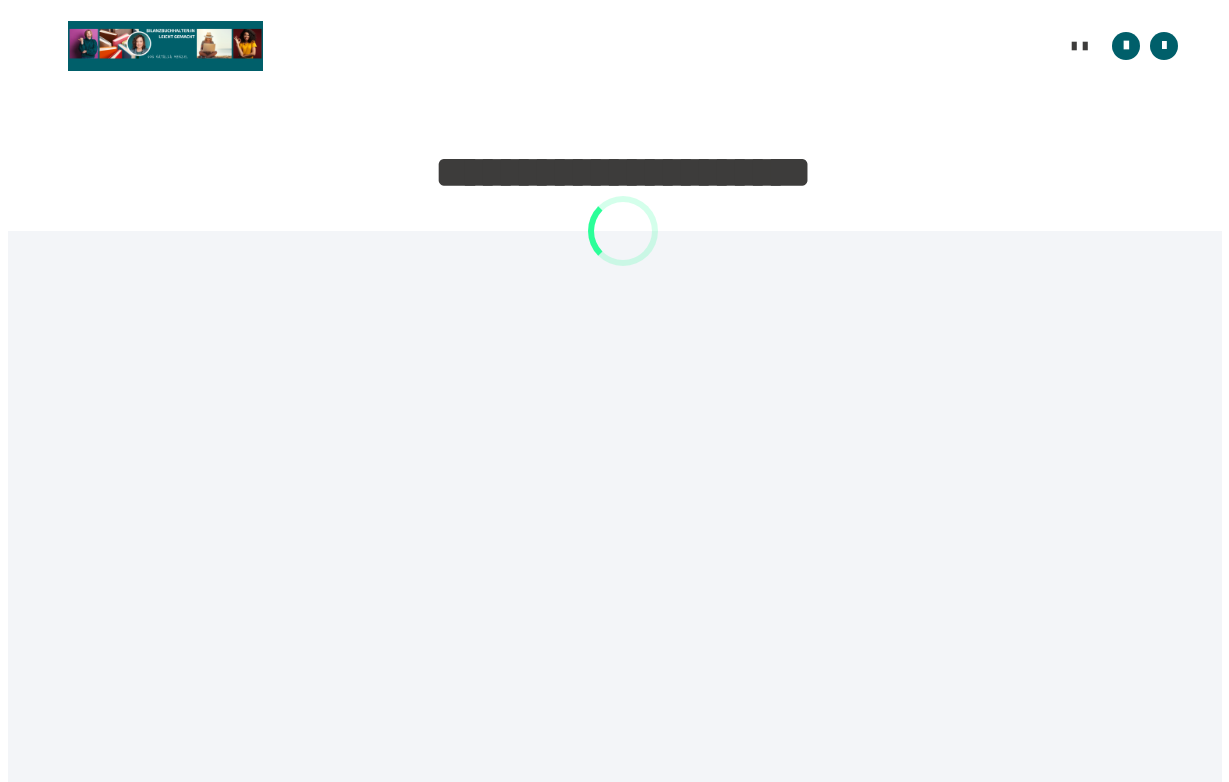 scroll, scrollTop: 0, scrollLeft: 0, axis: both 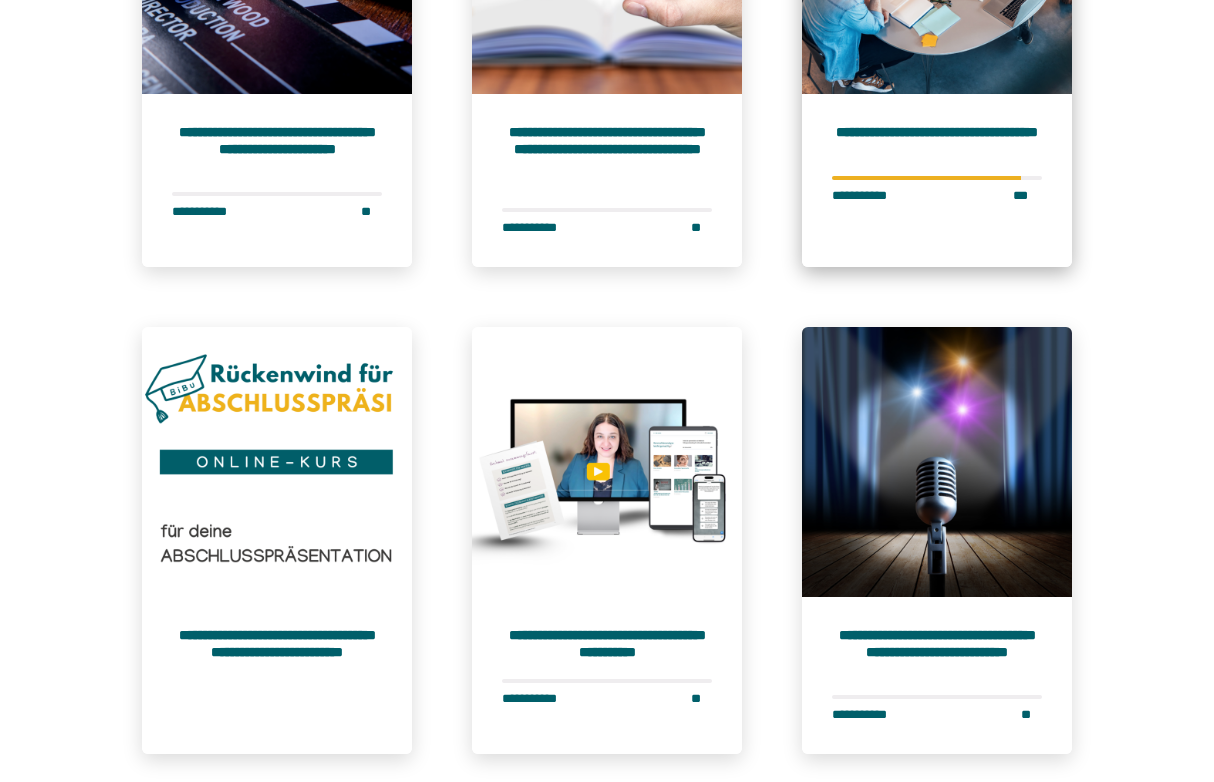 click on "**********" at bounding box center (937, 180) 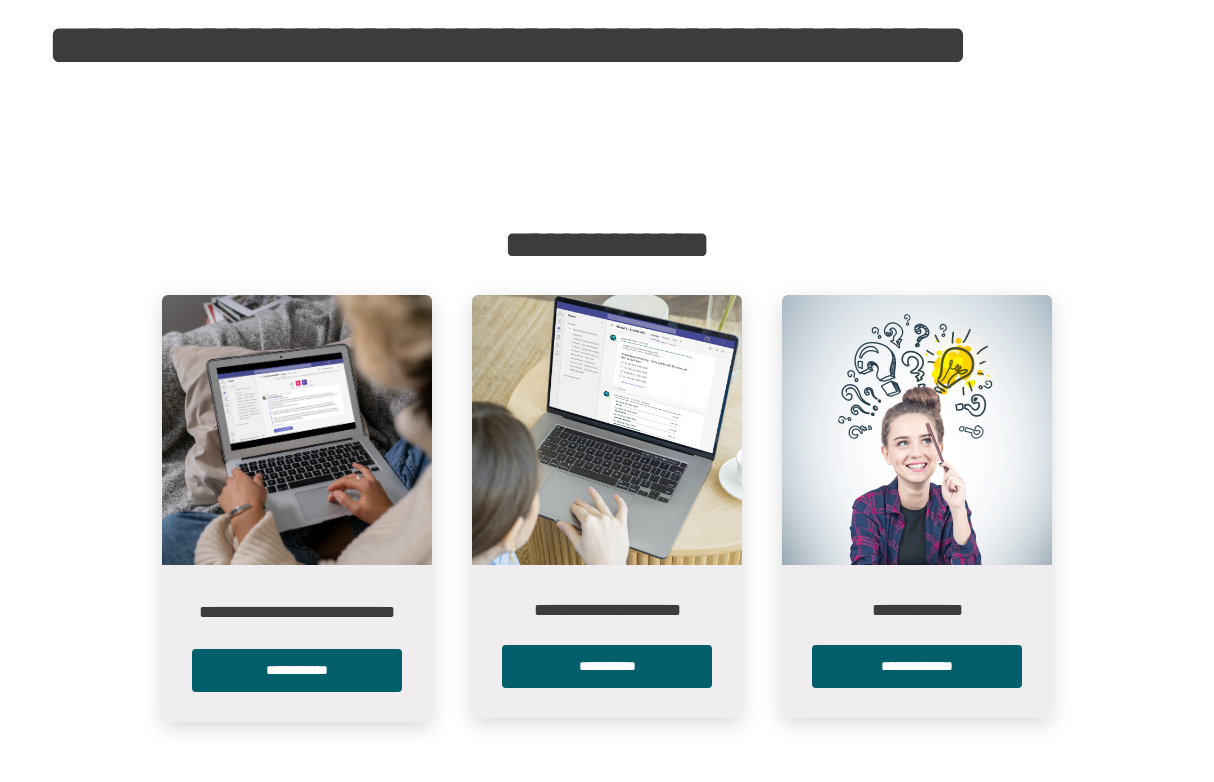 scroll, scrollTop: 255, scrollLeft: 0, axis: vertical 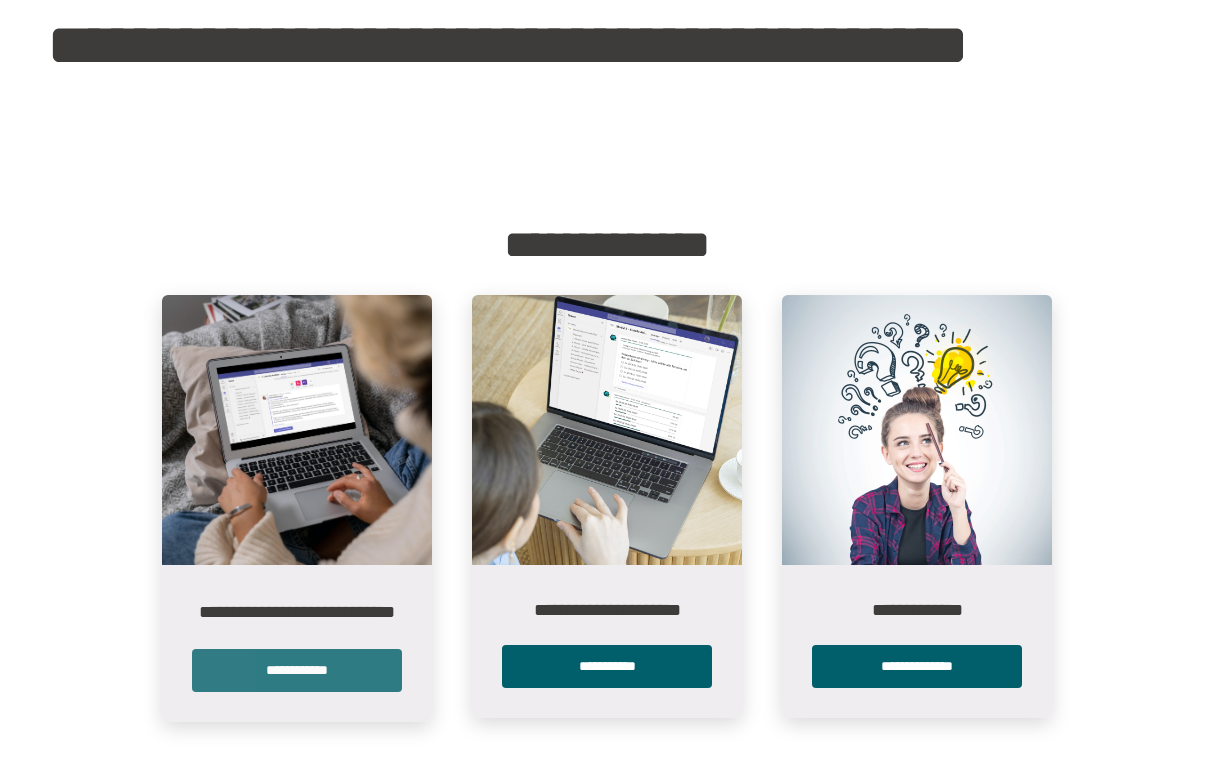 click on "**********" at bounding box center (297, 670) 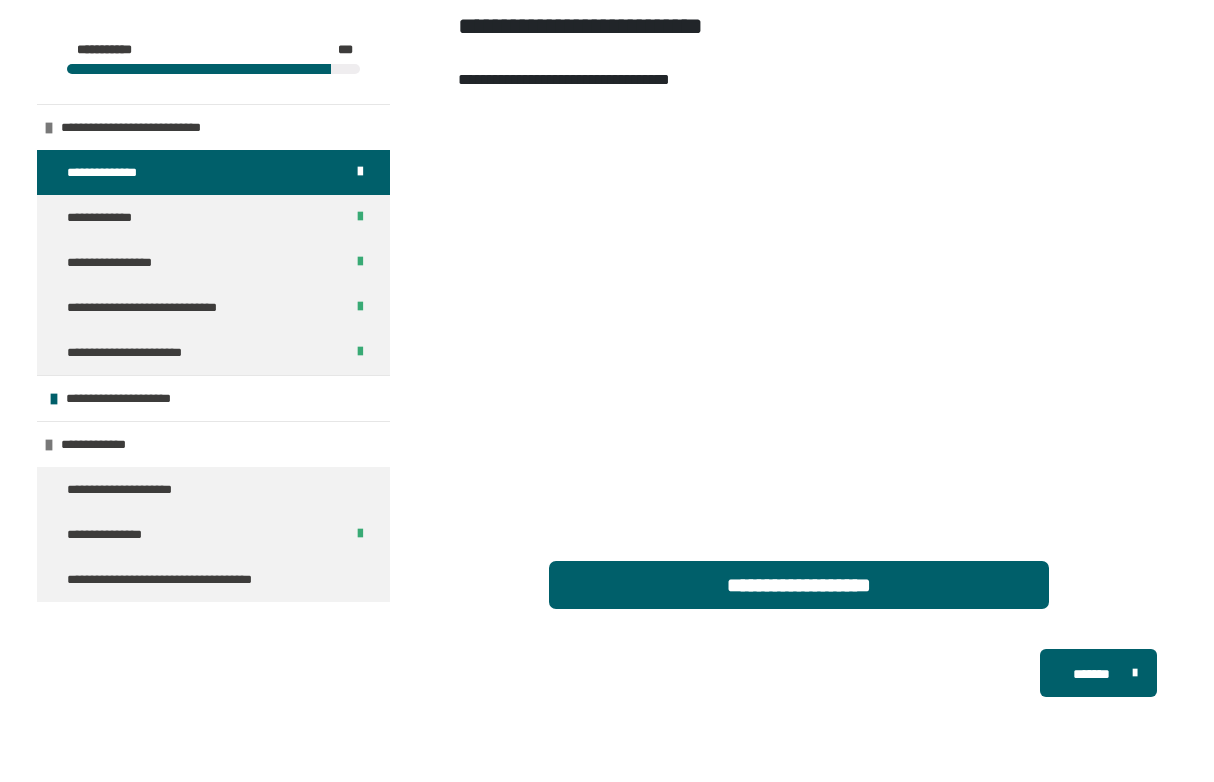 scroll, scrollTop: 431, scrollLeft: 0, axis: vertical 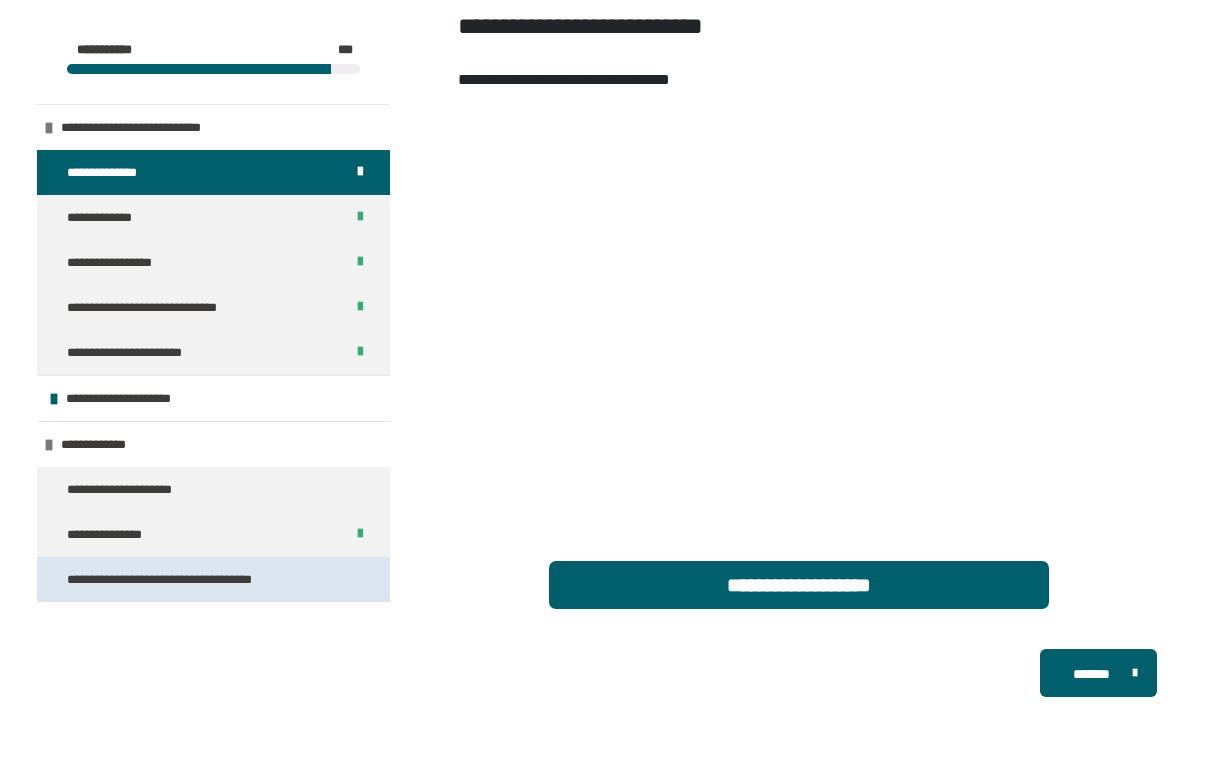 click on "**********" at bounding box center (182, 579) 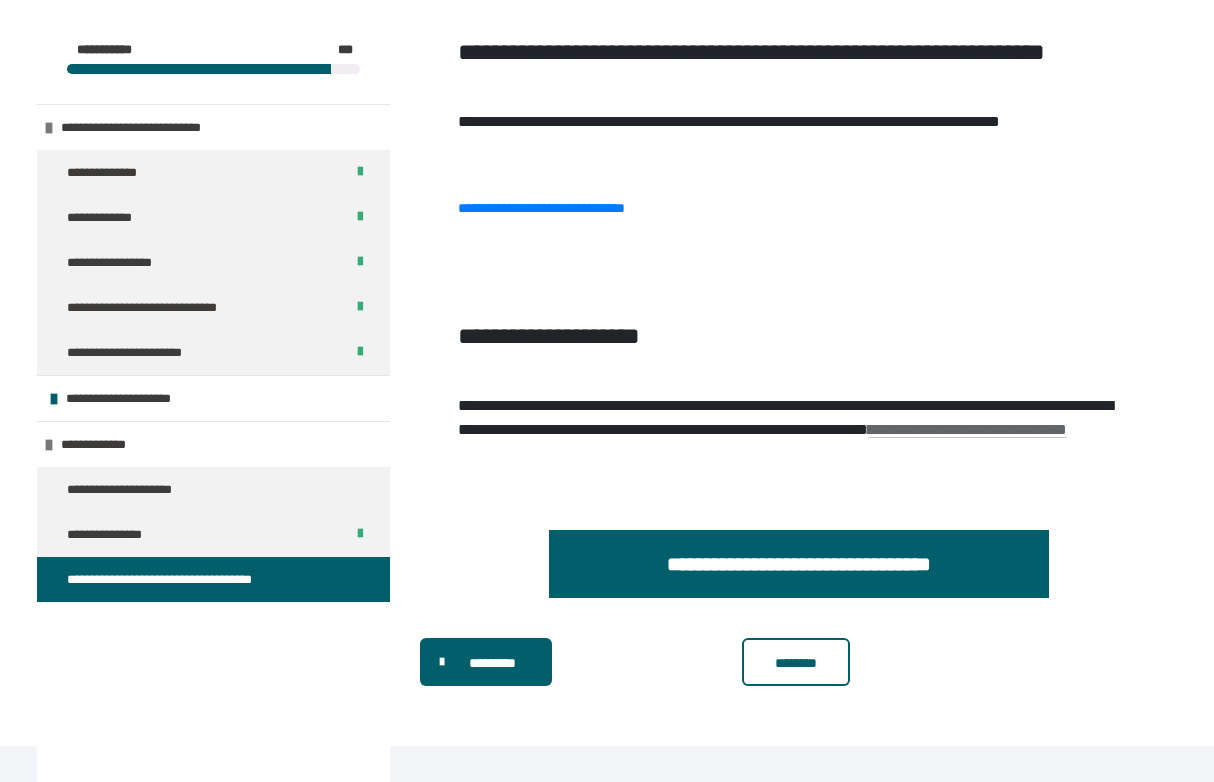 scroll, scrollTop: 864, scrollLeft: 0, axis: vertical 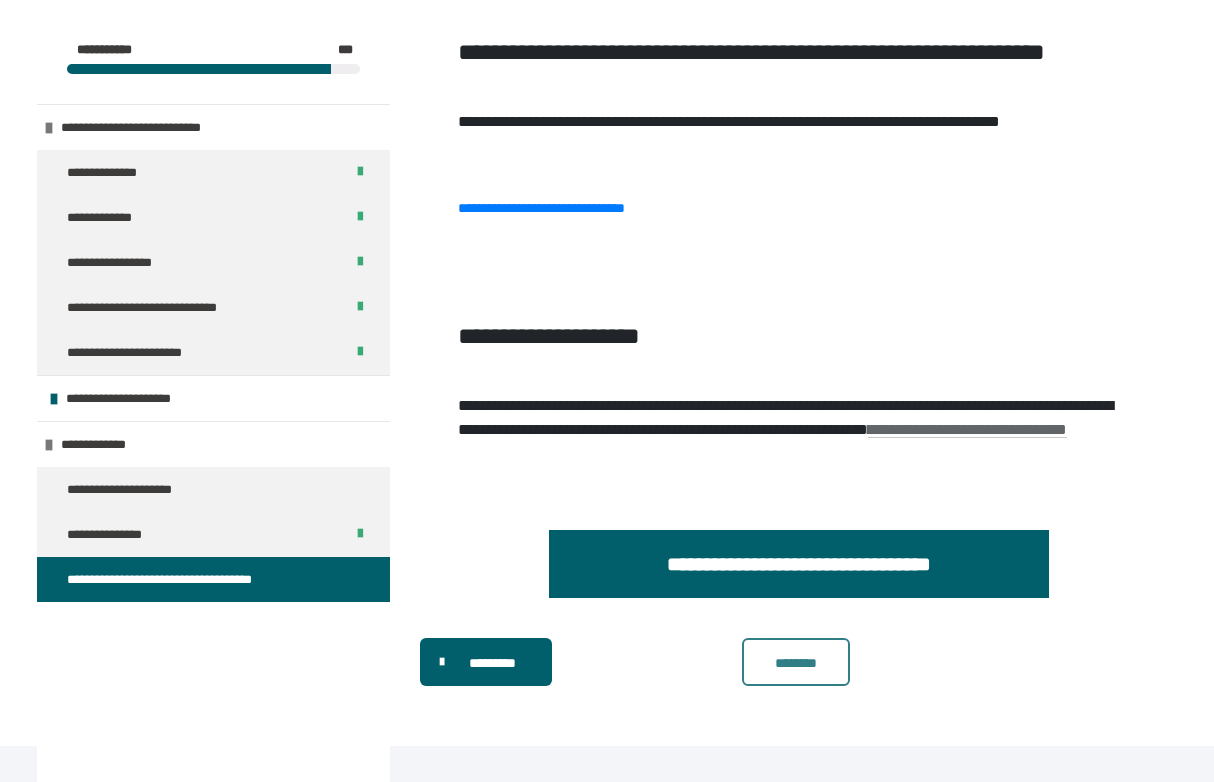 click on "********" at bounding box center (796, 663) 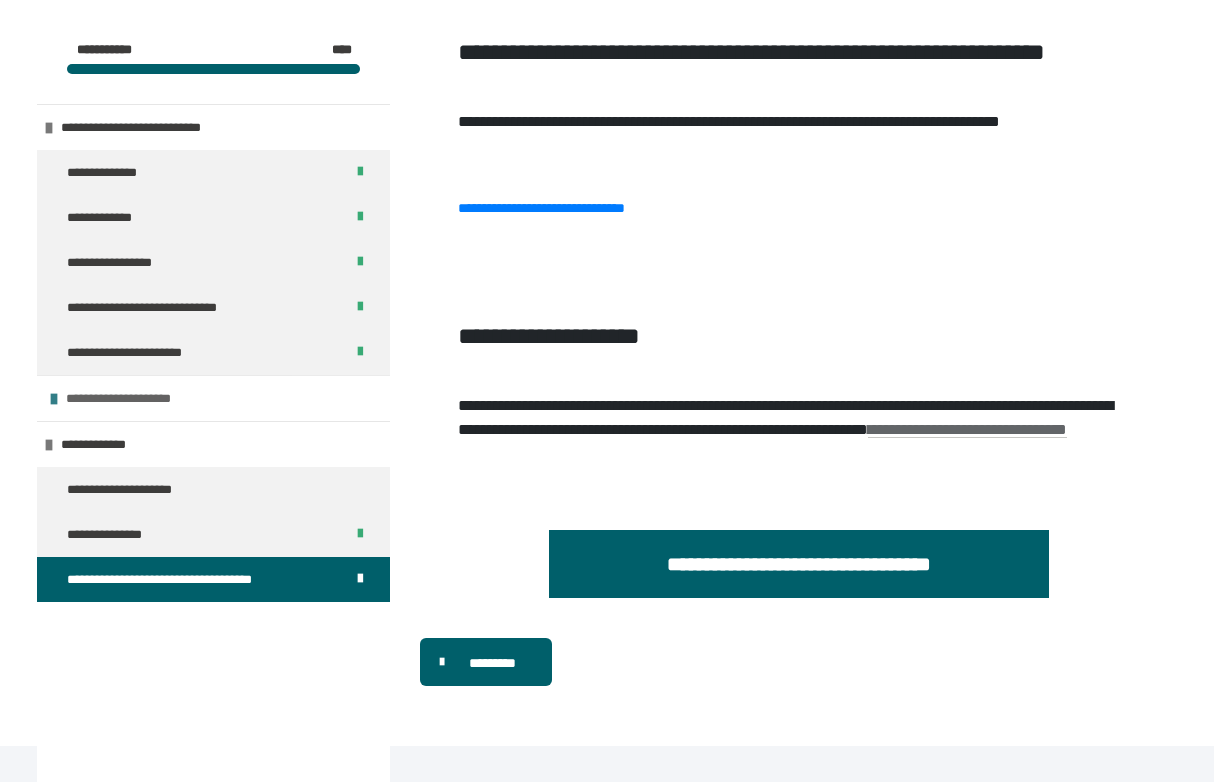 click on "**********" at bounding box center (135, 398) 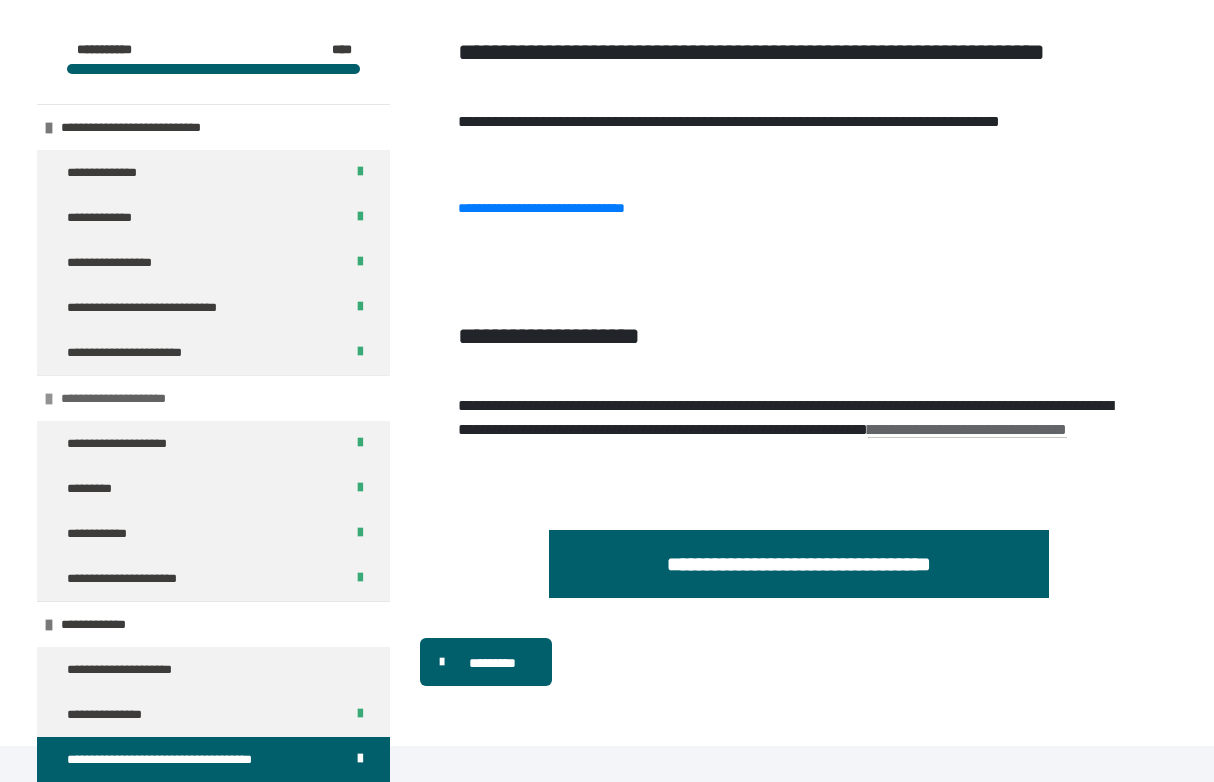click on "**********" at bounding box center (130, 398) 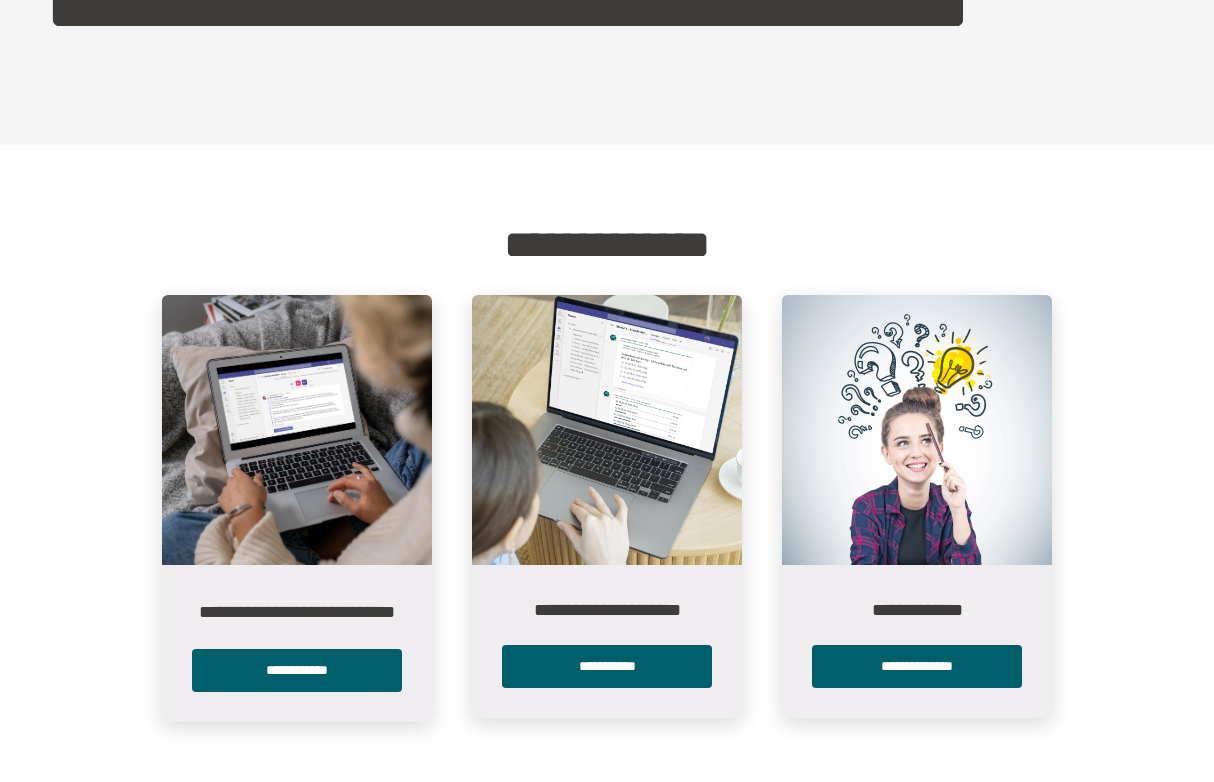 scroll, scrollTop: 235, scrollLeft: 0, axis: vertical 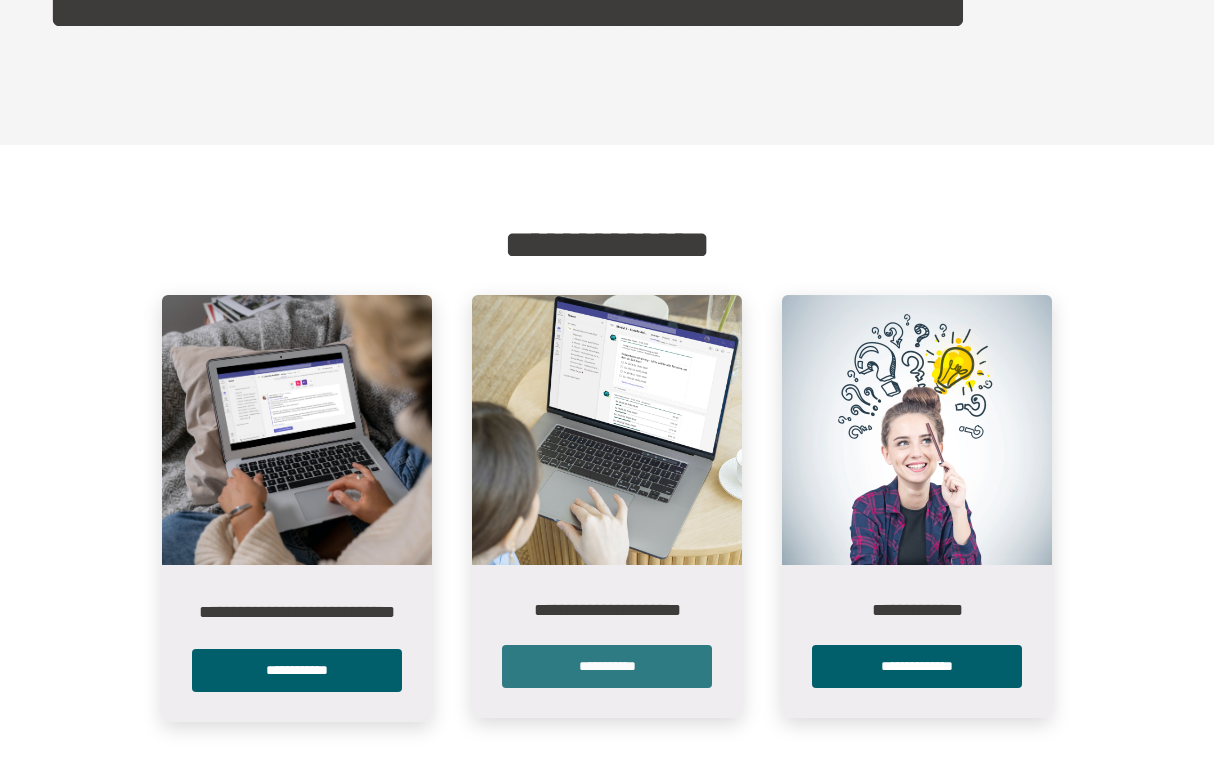 click on "**********" at bounding box center (607, 666) 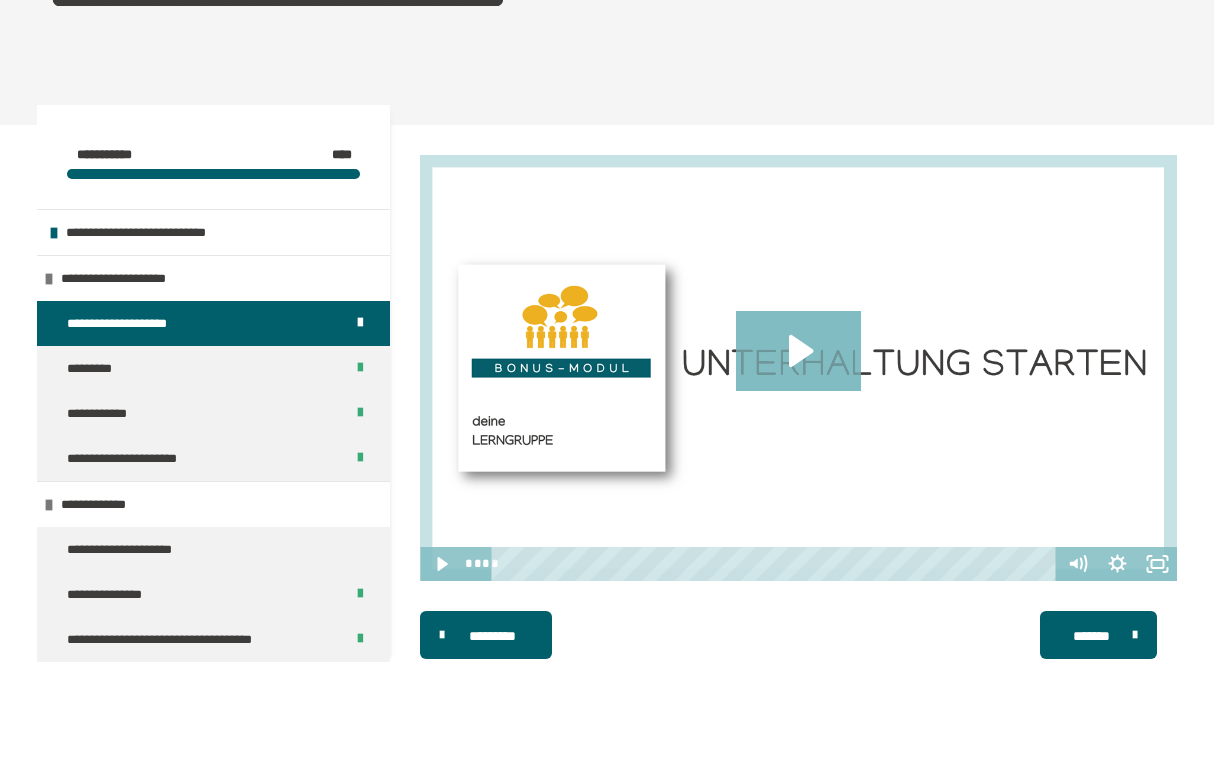 scroll, scrollTop: 240, scrollLeft: 0, axis: vertical 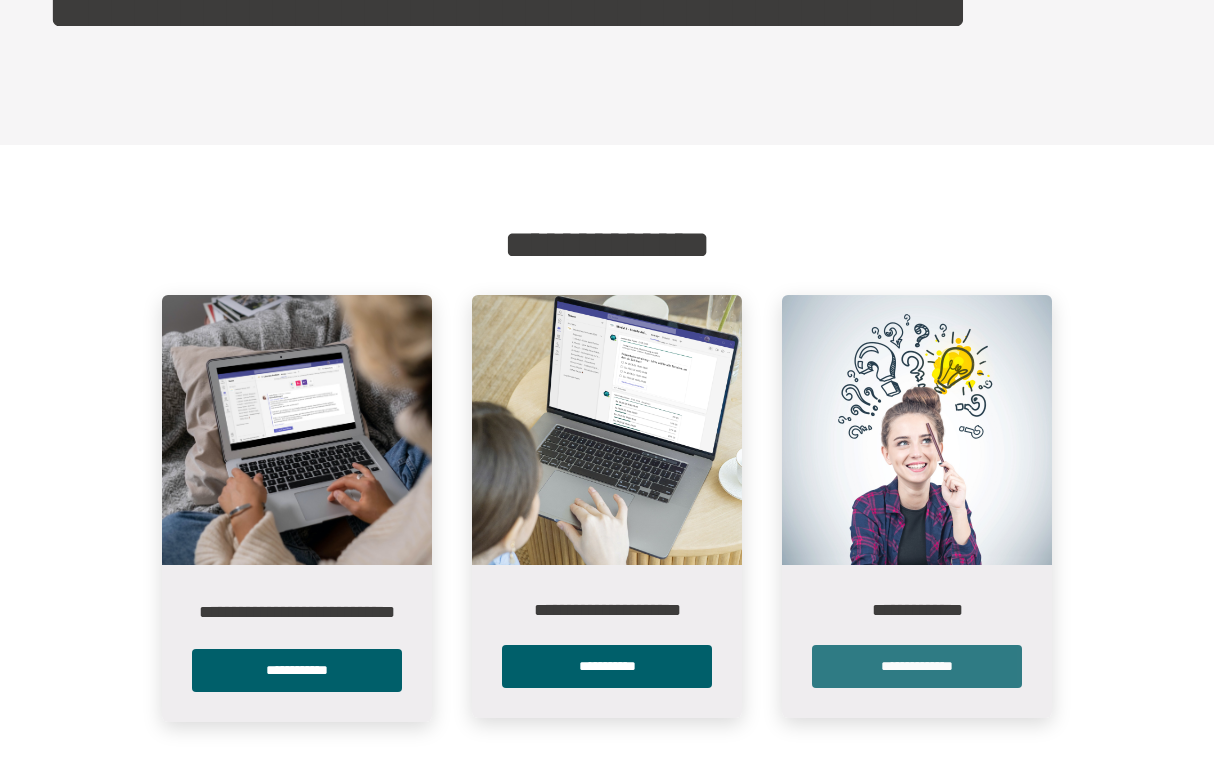 click on "**********" at bounding box center (917, 666) 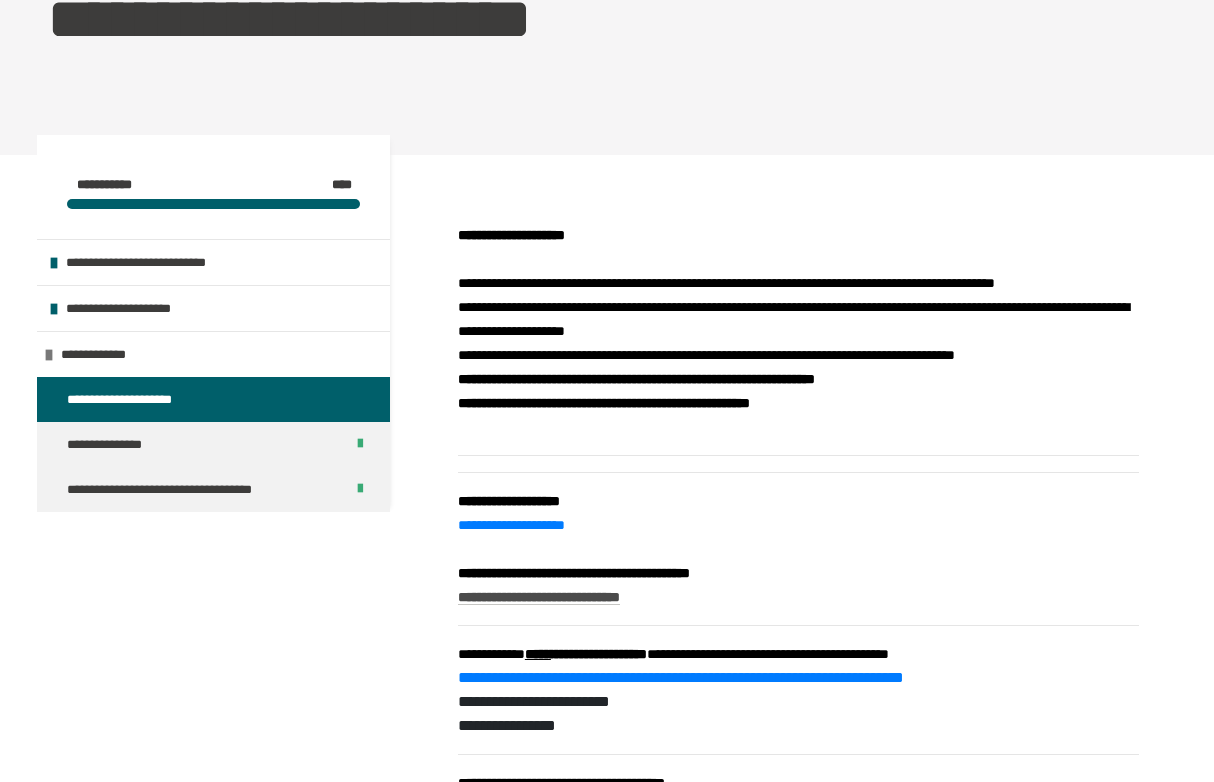 scroll, scrollTop: 257, scrollLeft: 0, axis: vertical 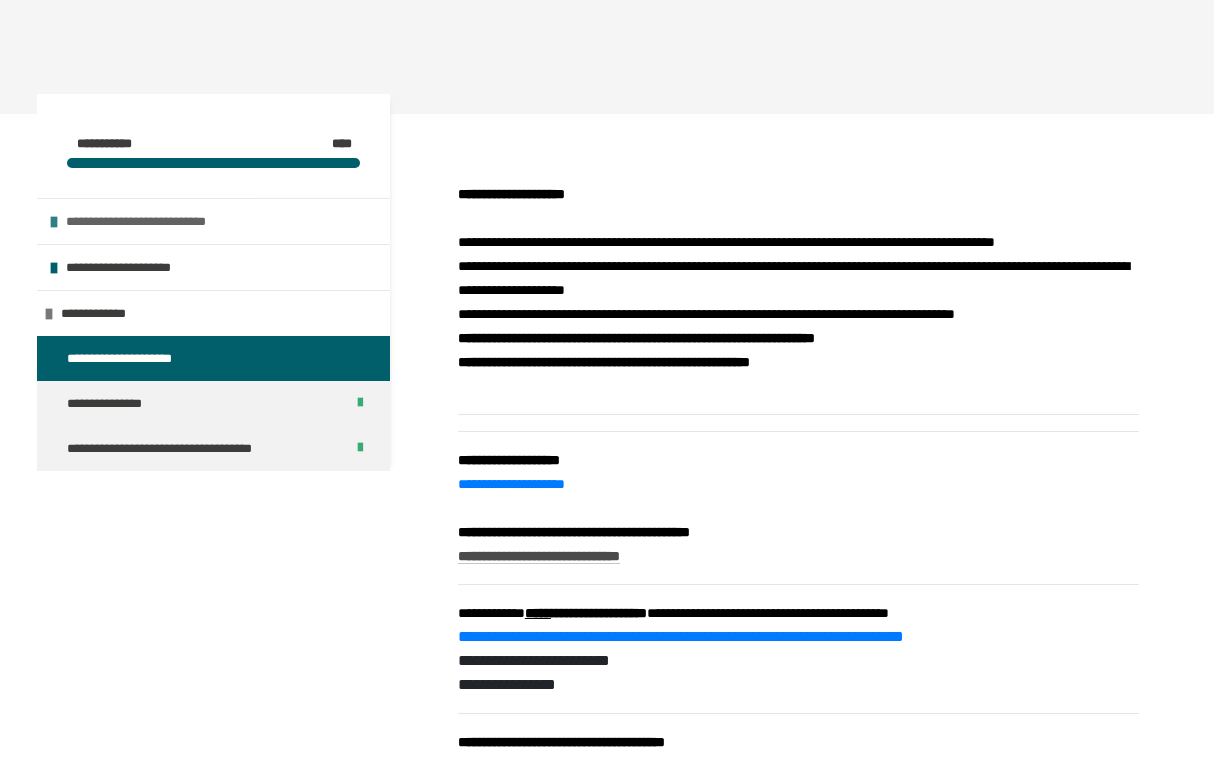 click on "**********" at bounding box center (157, 221) 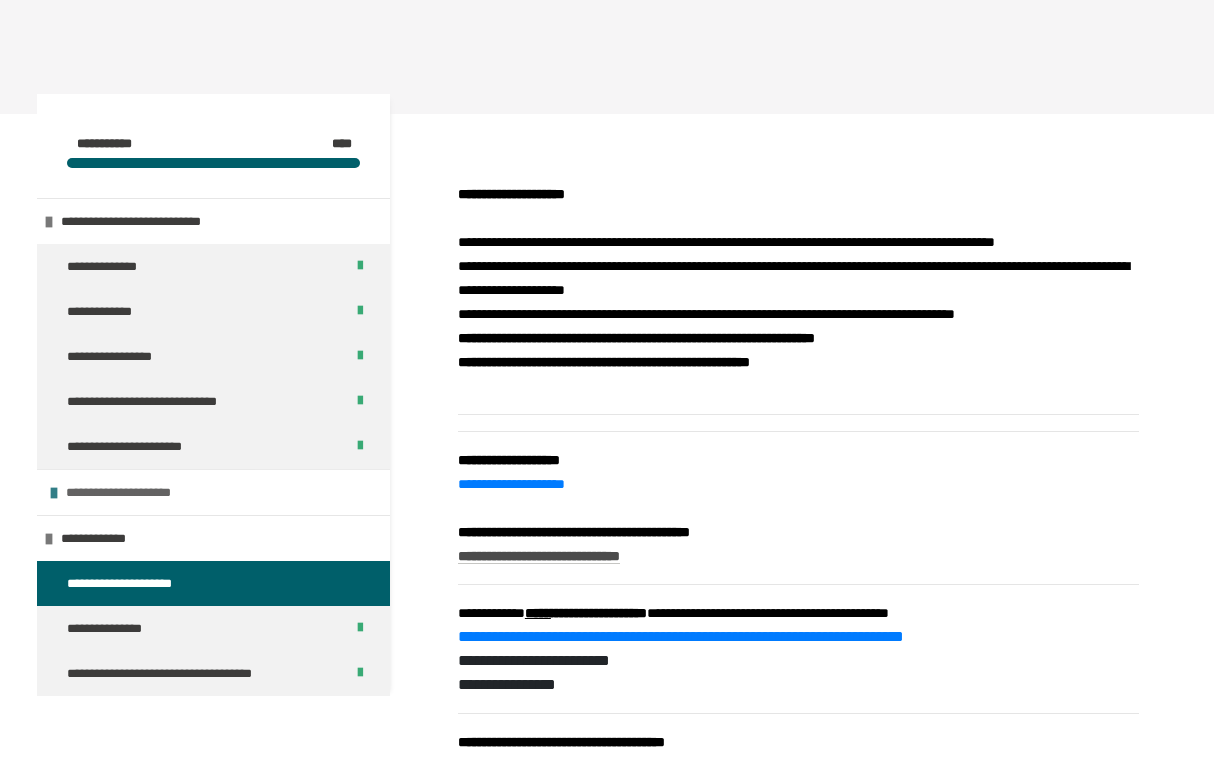click on "**********" at bounding box center [135, 492] 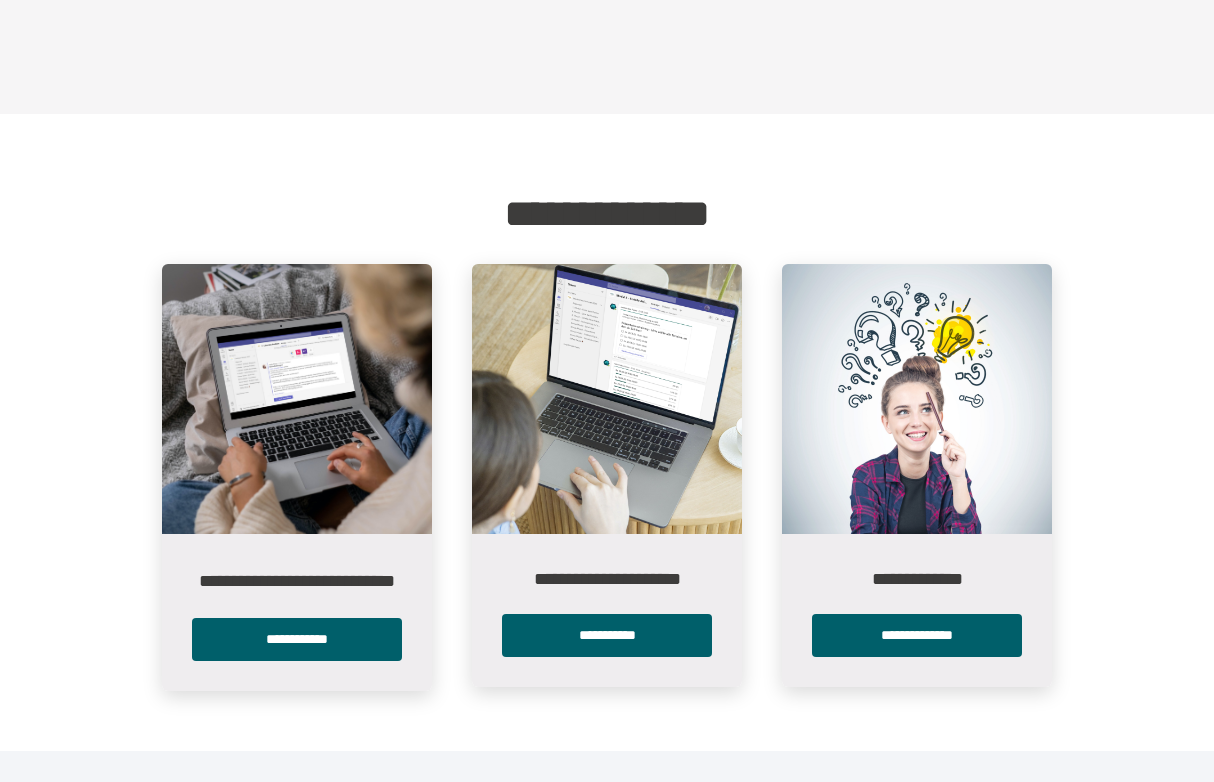 scroll, scrollTop: 0, scrollLeft: 0, axis: both 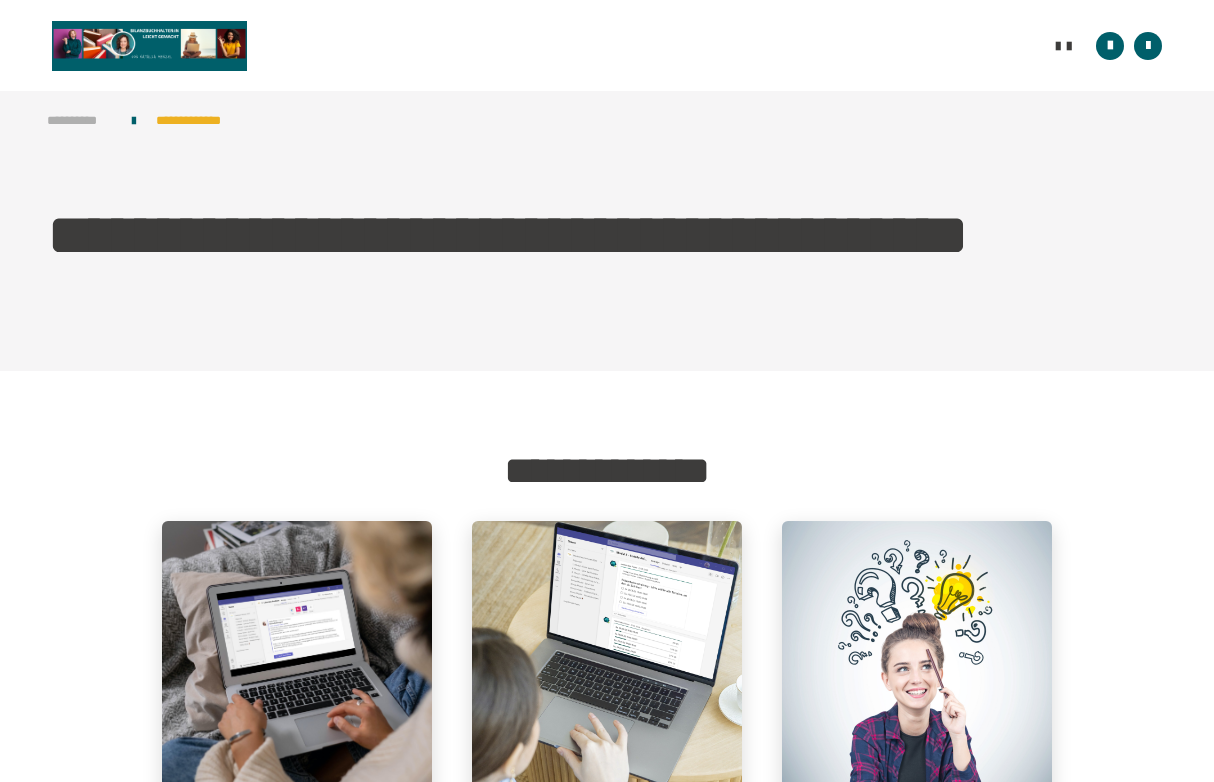 click on "**********" at bounding box center [79, 120] 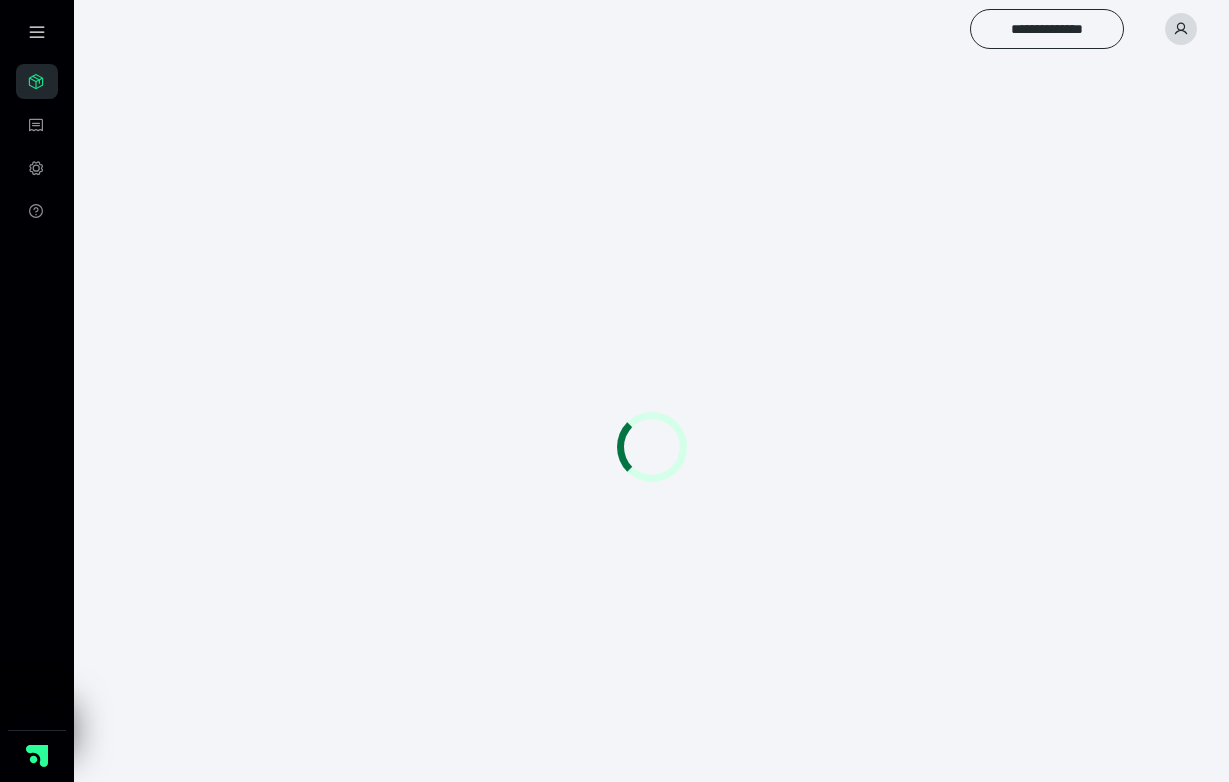 scroll, scrollTop: 0, scrollLeft: 0, axis: both 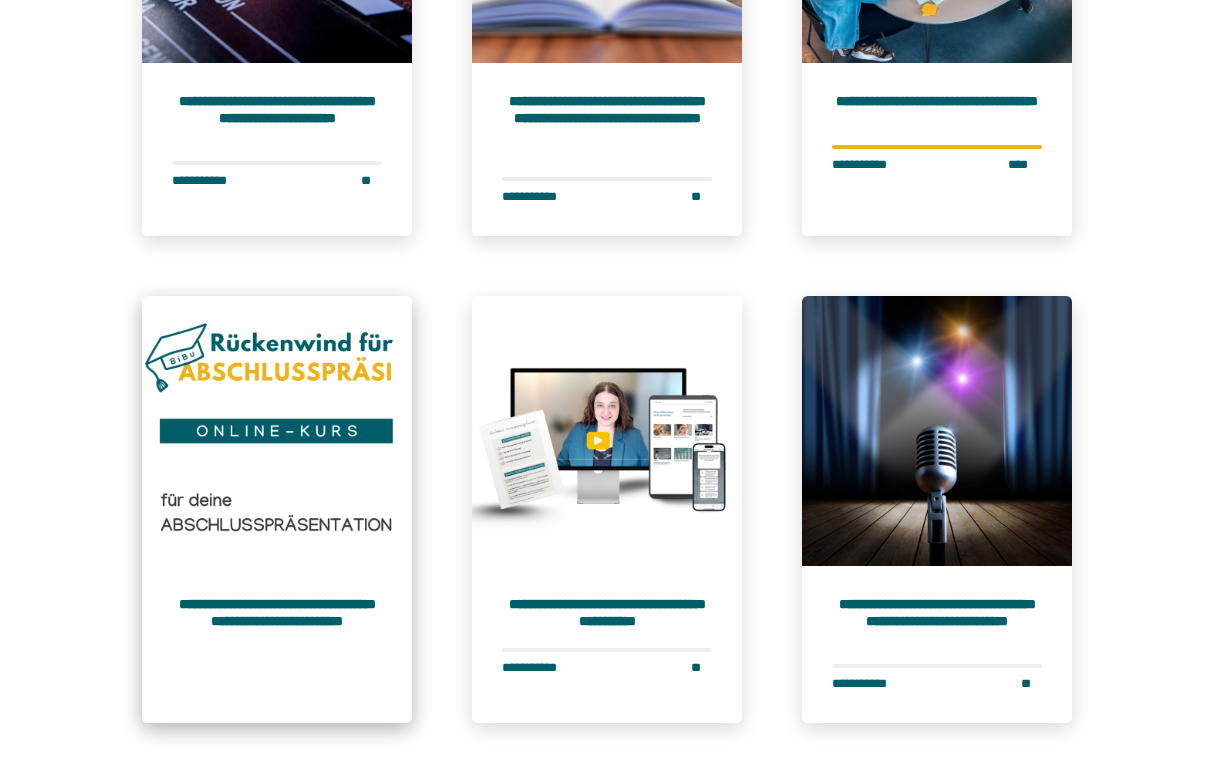 click on "**********" at bounding box center (277, 644) 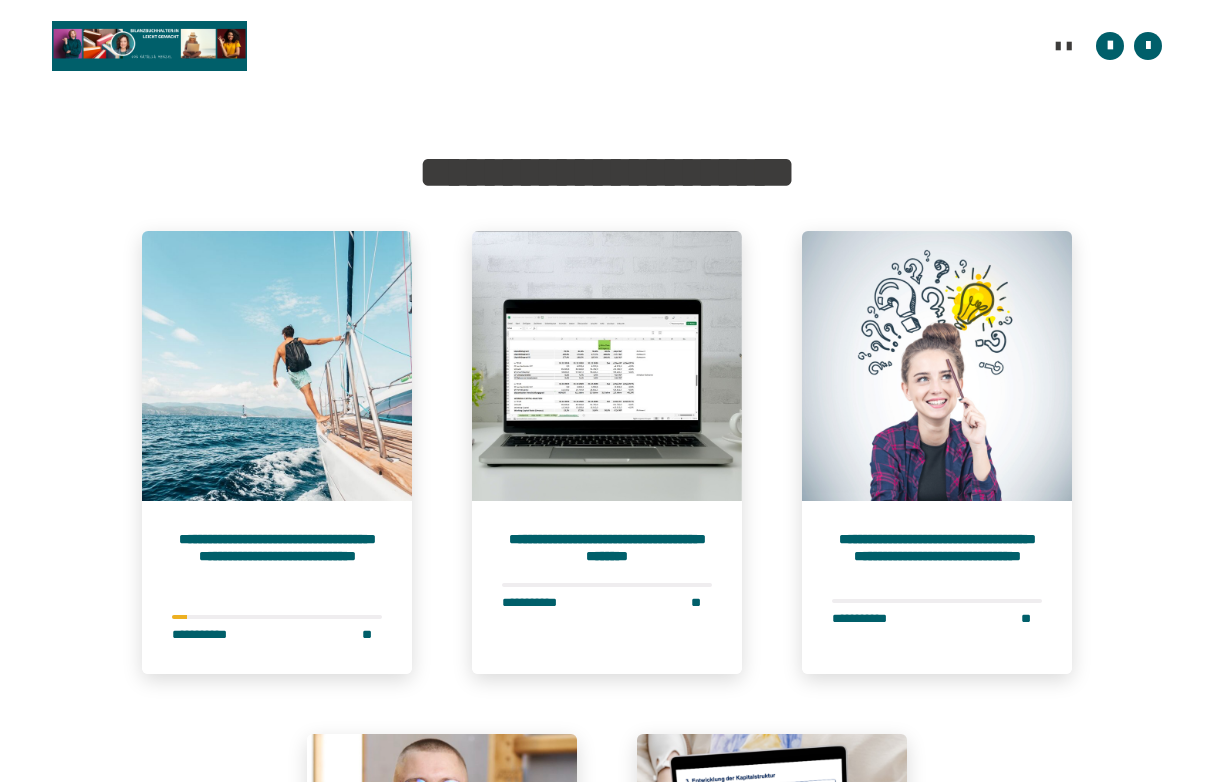 scroll, scrollTop: 0, scrollLeft: 0, axis: both 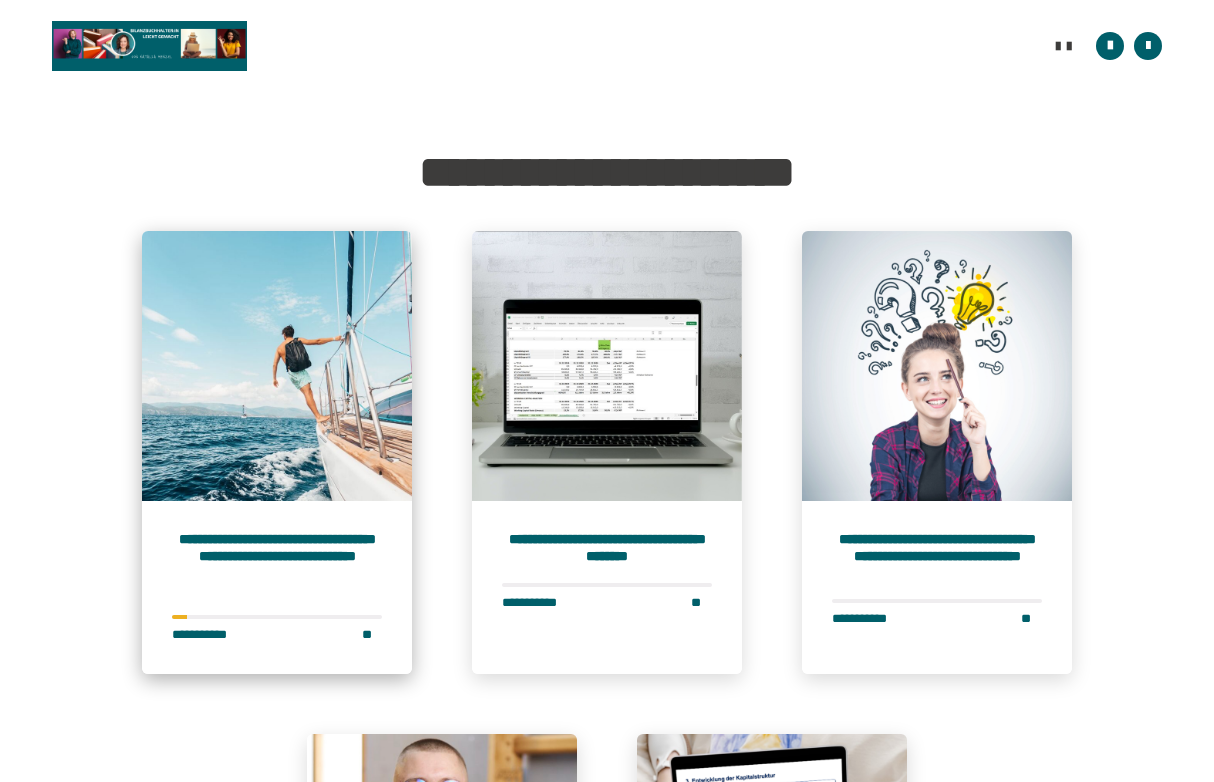 click on "**********" at bounding box center [277, 563] 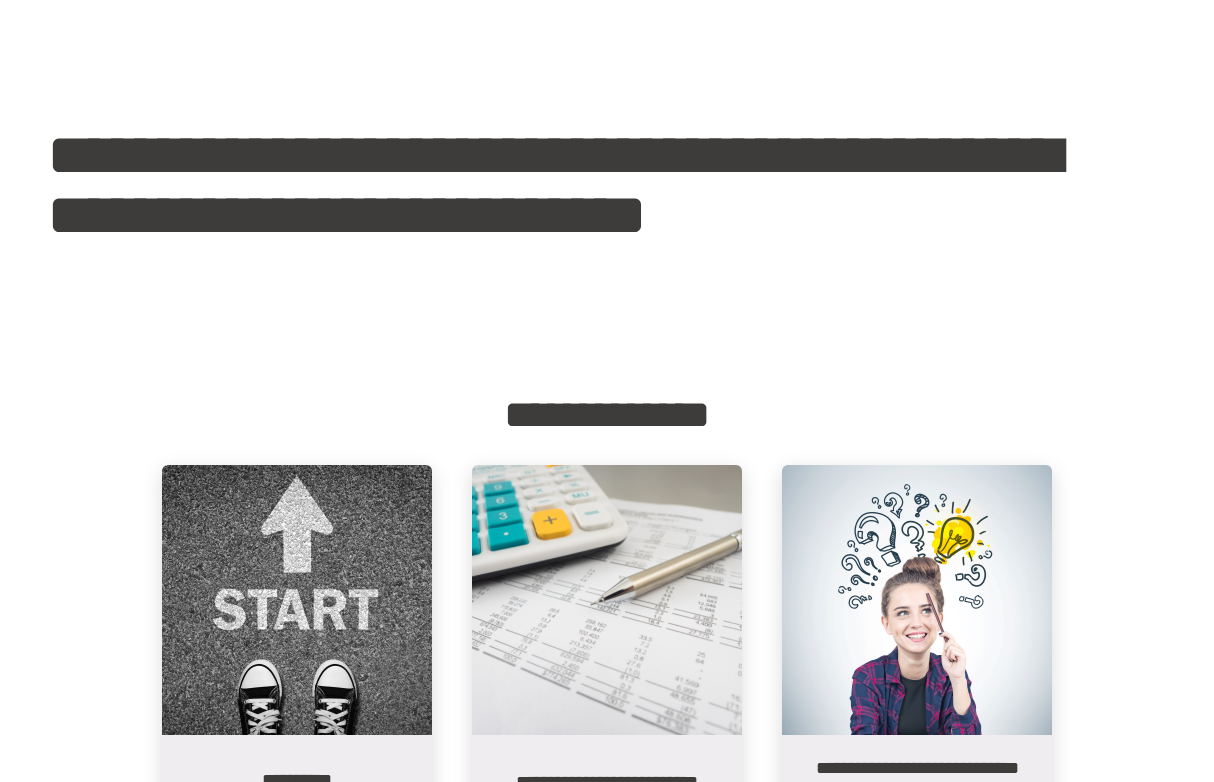 scroll, scrollTop: 169, scrollLeft: 0, axis: vertical 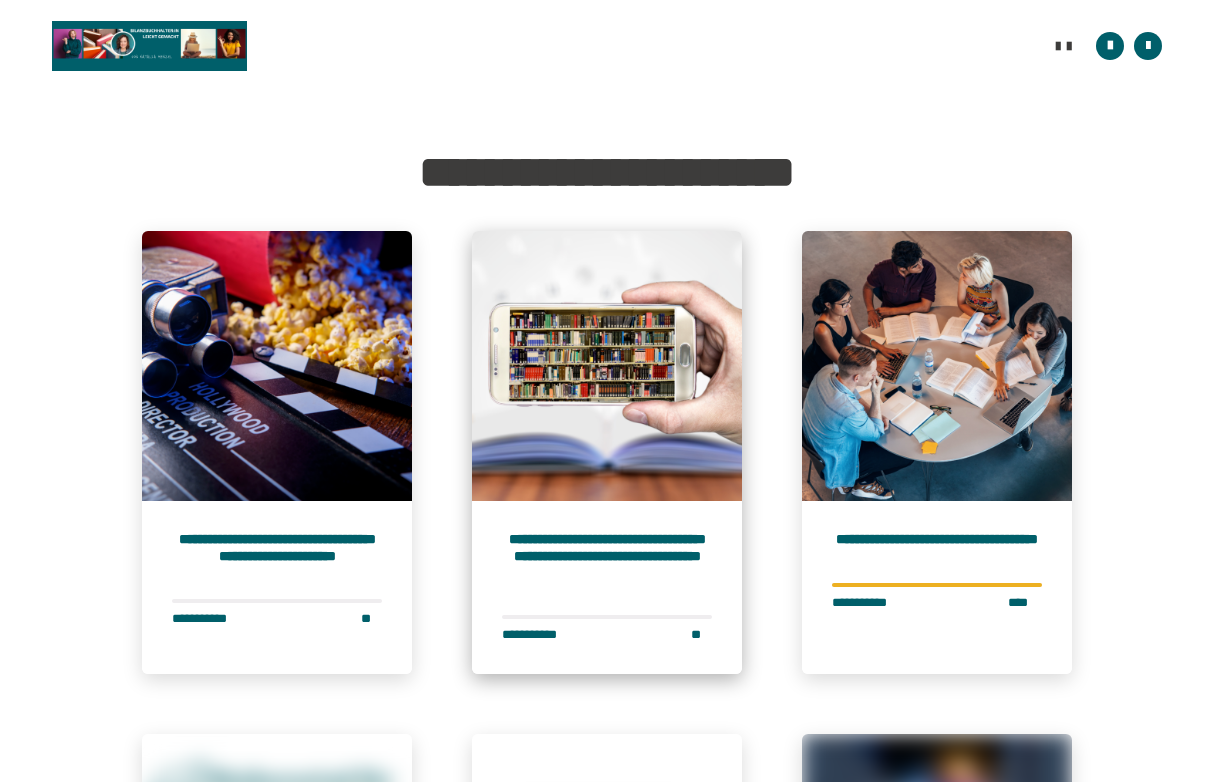 click on "**********" at bounding box center [607, 563] 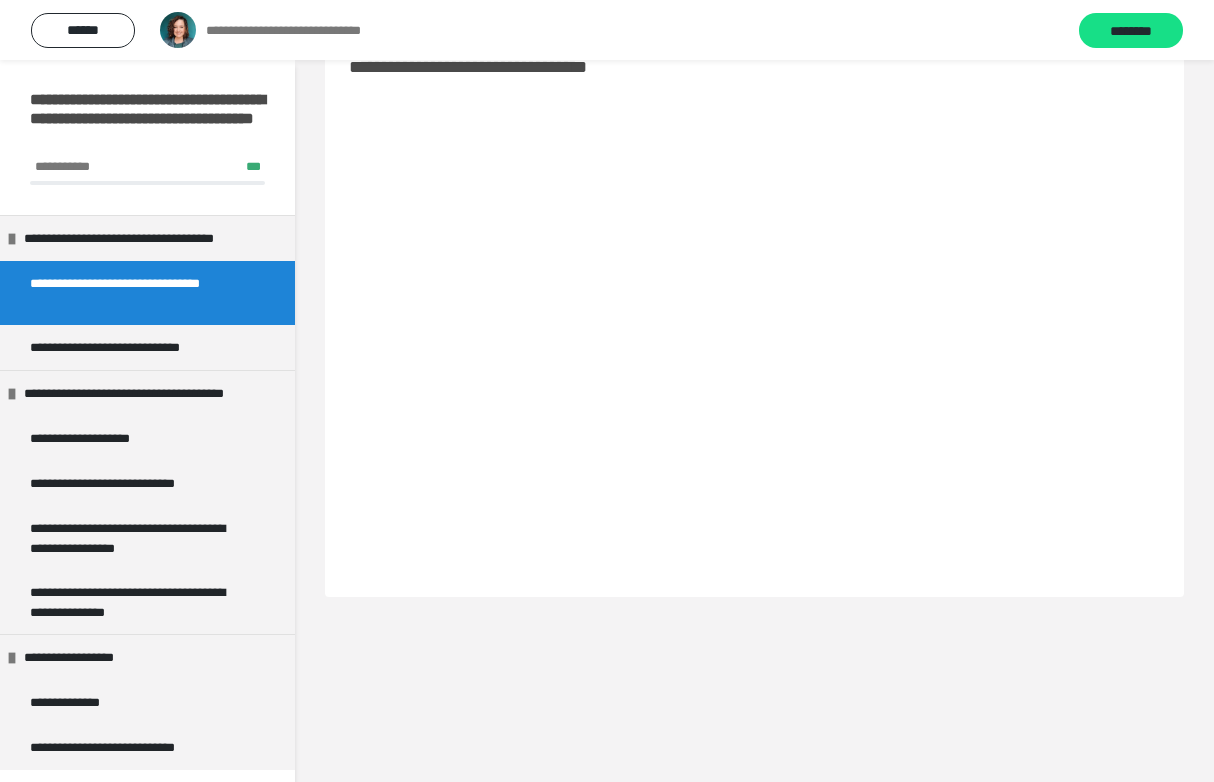 scroll, scrollTop: 60, scrollLeft: 0, axis: vertical 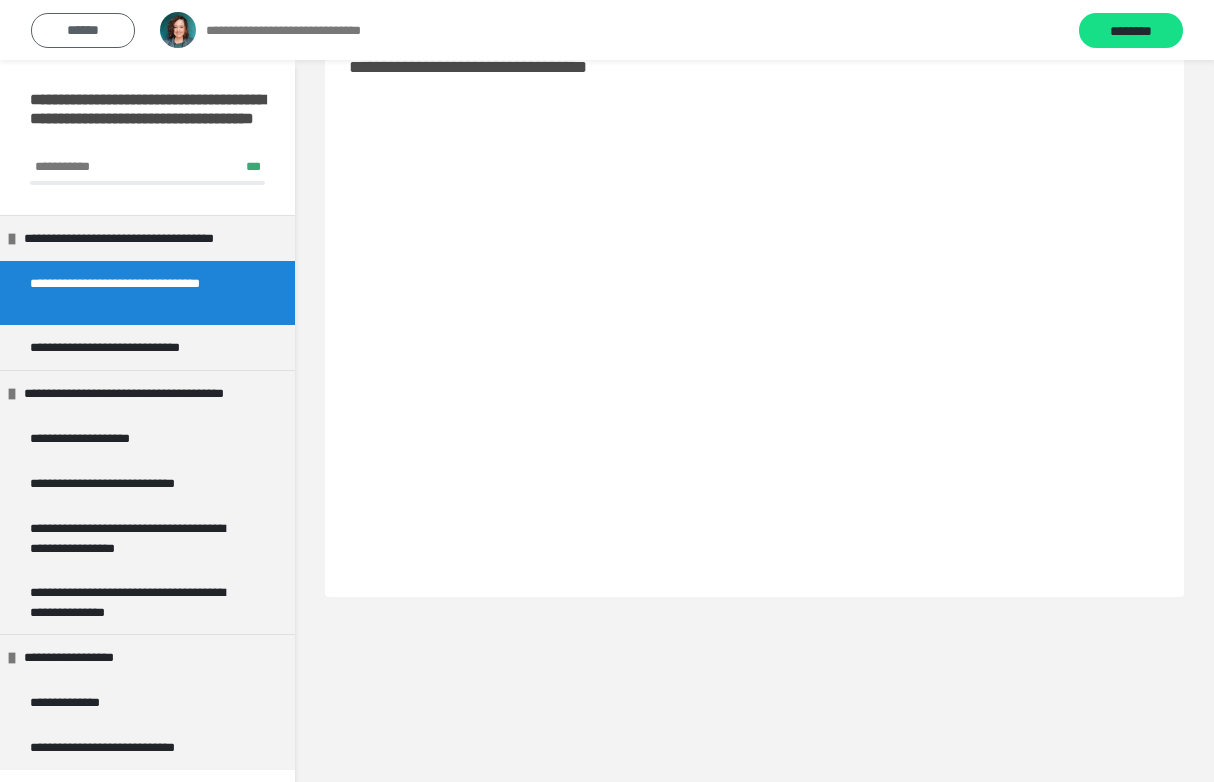 click on "******" at bounding box center (83, 30) 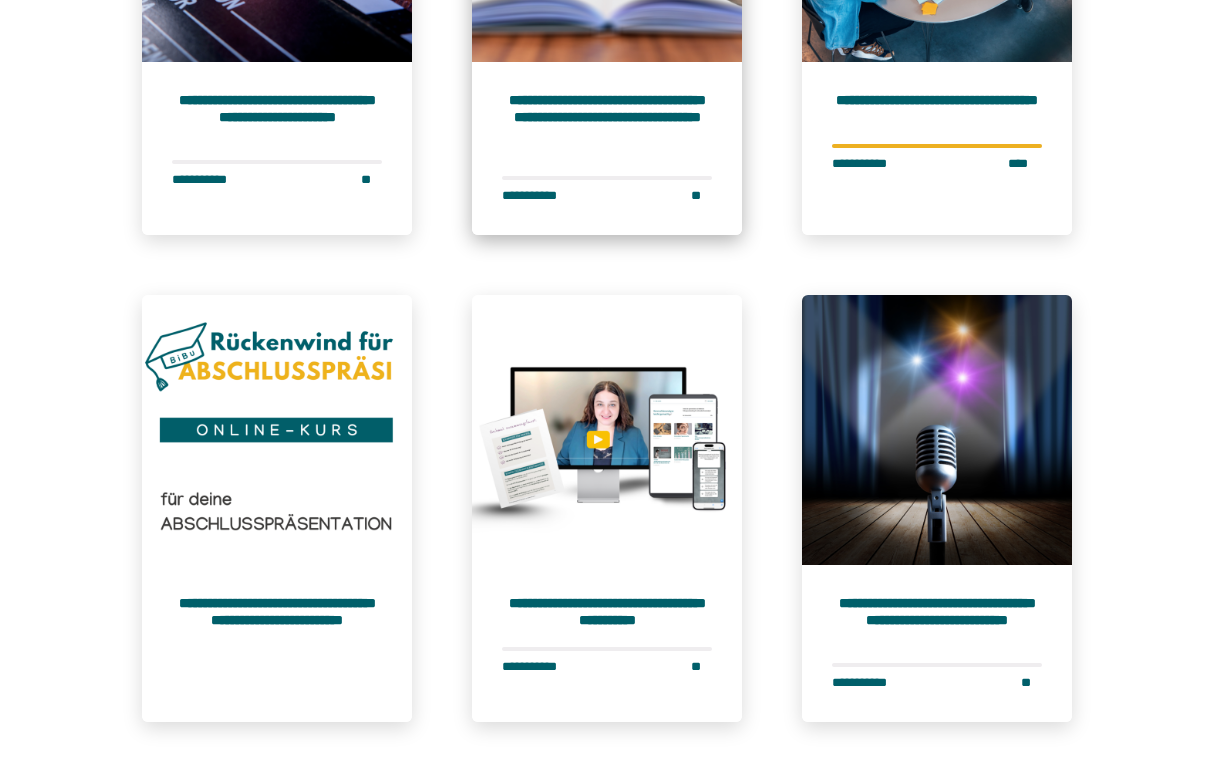 scroll, scrollTop: 438, scrollLeft: 0, axis: vertical 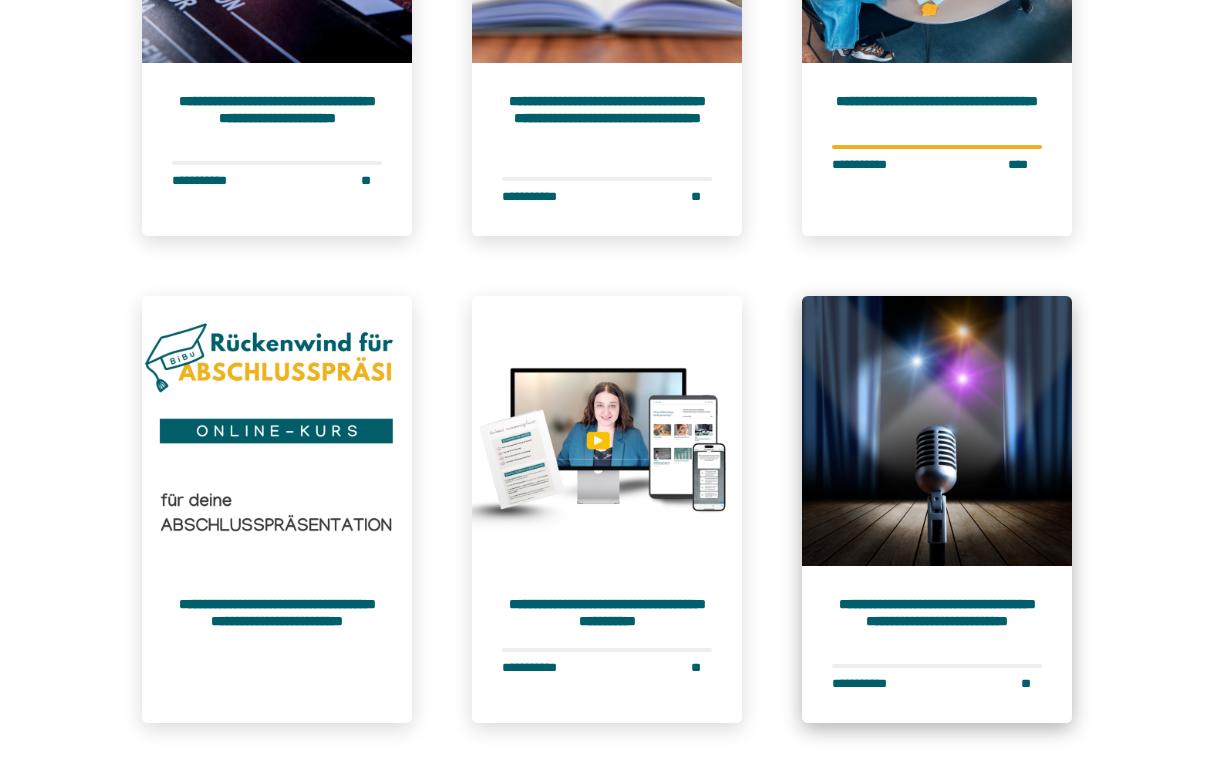 click on "**********" at bounding box center [937, 620] 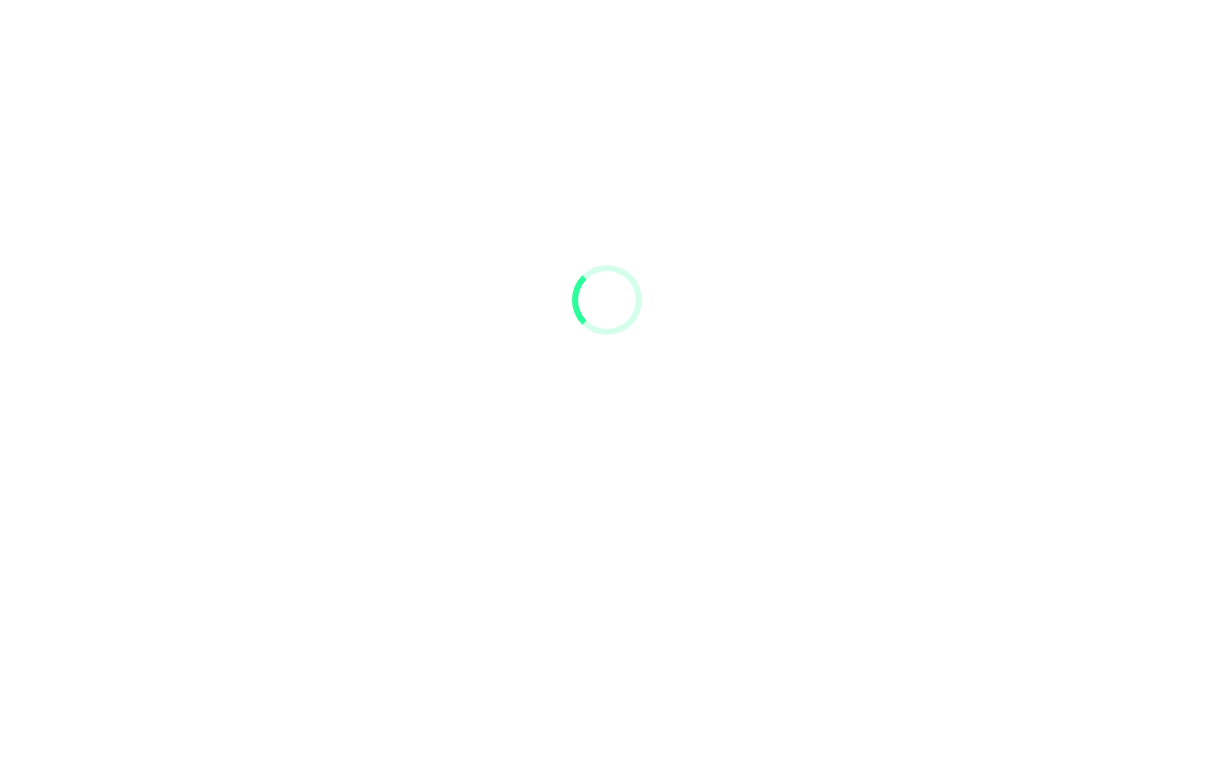 scroll, scrollTop: 91, scrollLeft: 0, axis: vertical 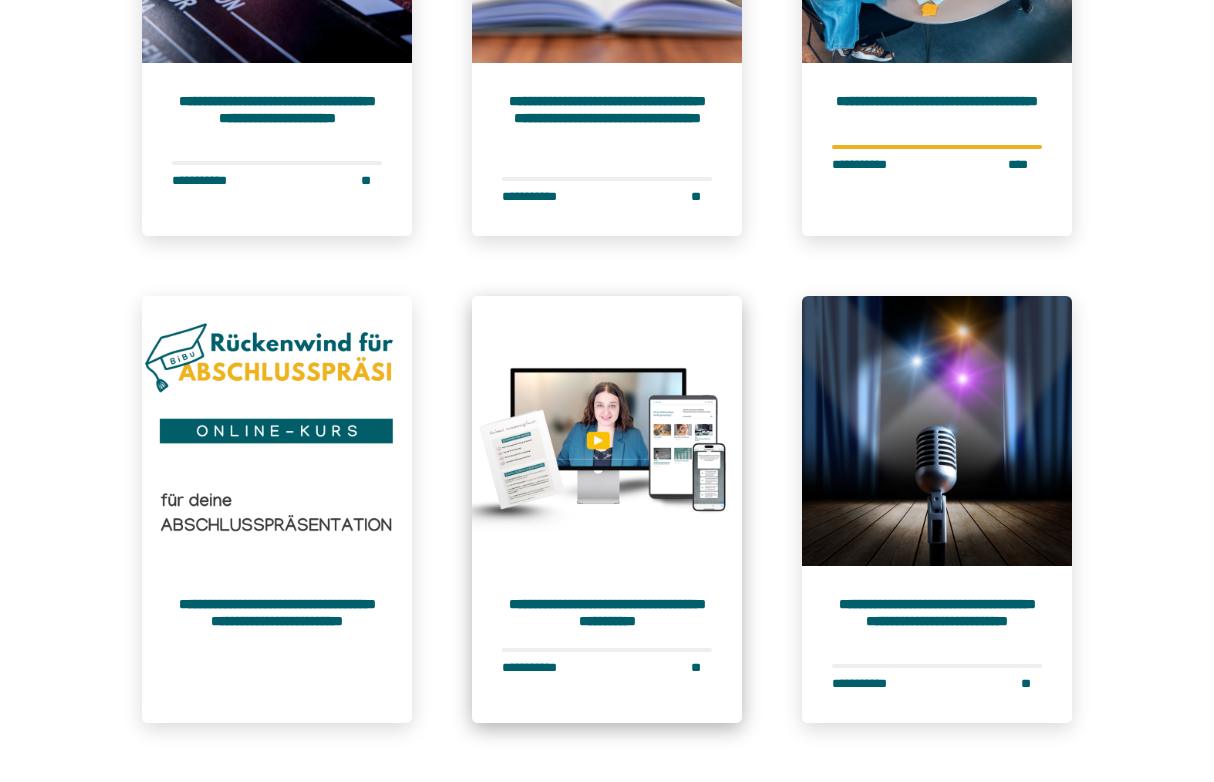 click at bounding box center (607, 431) 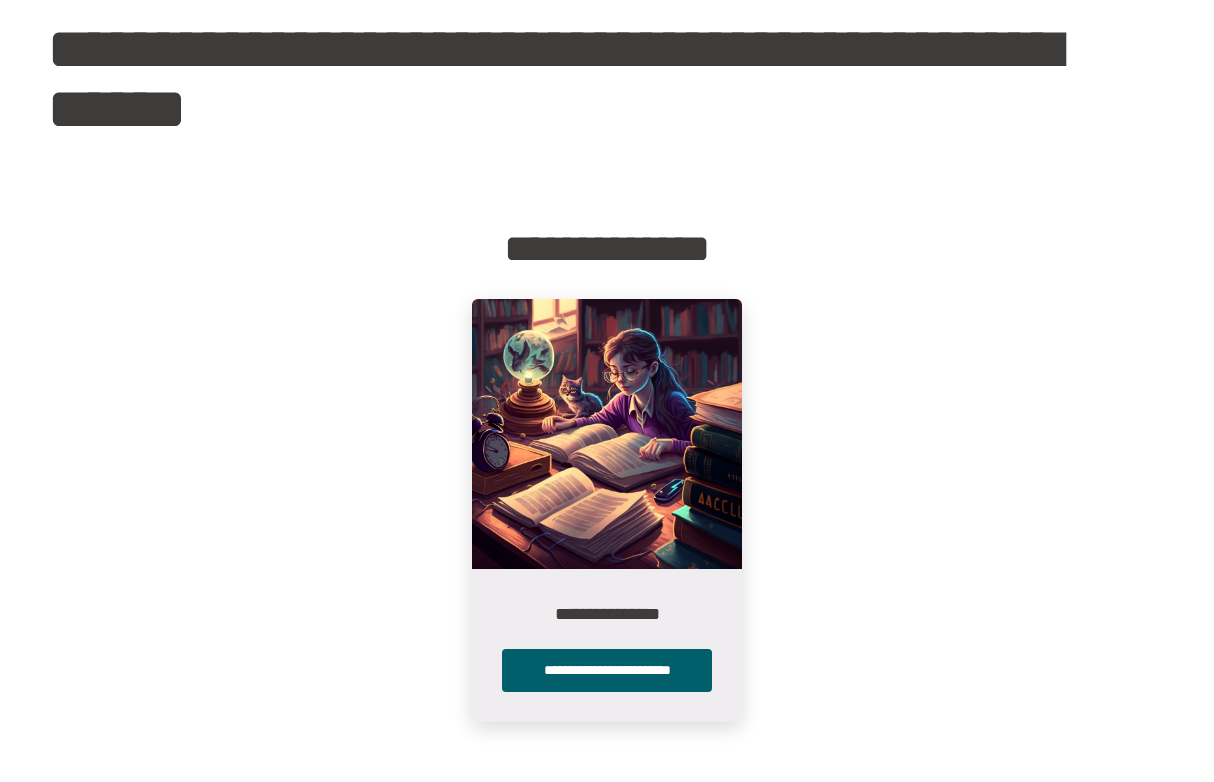 scroll, scrollTop: 251, scrollLeft: 0, axis: vertical 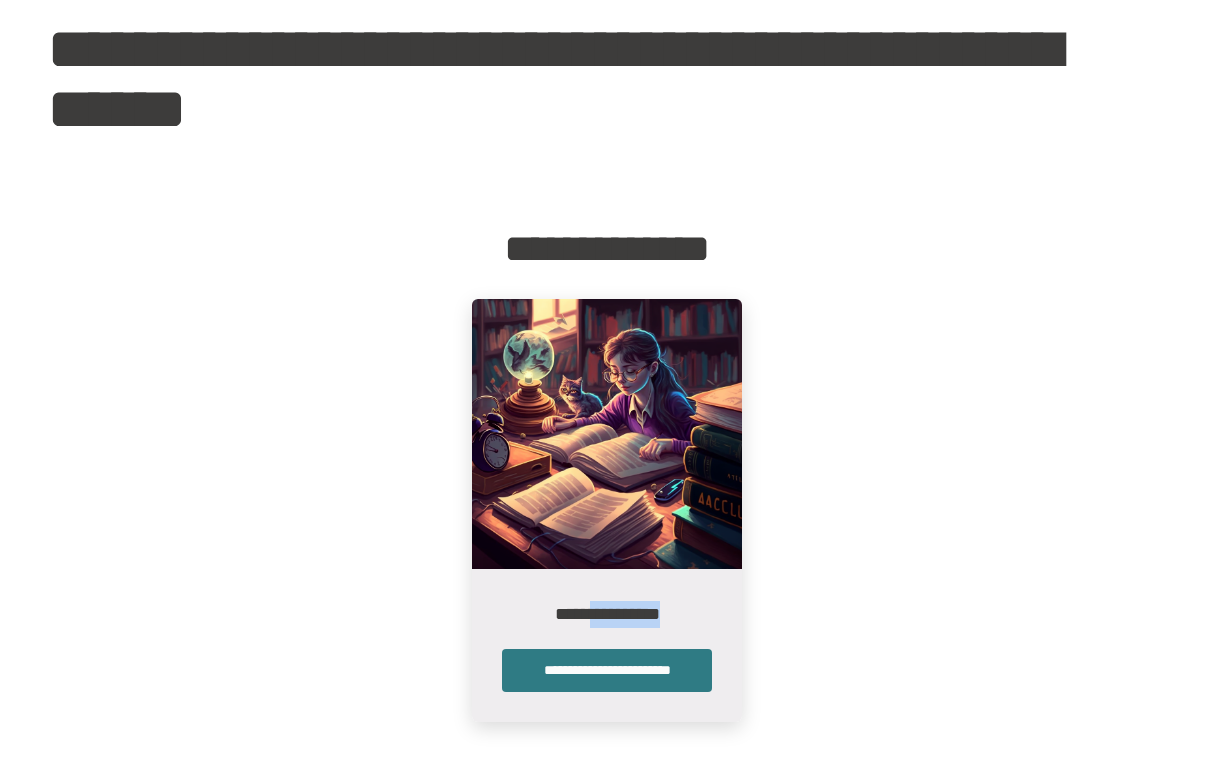 click on "**********" at bounding box center [607, 670] 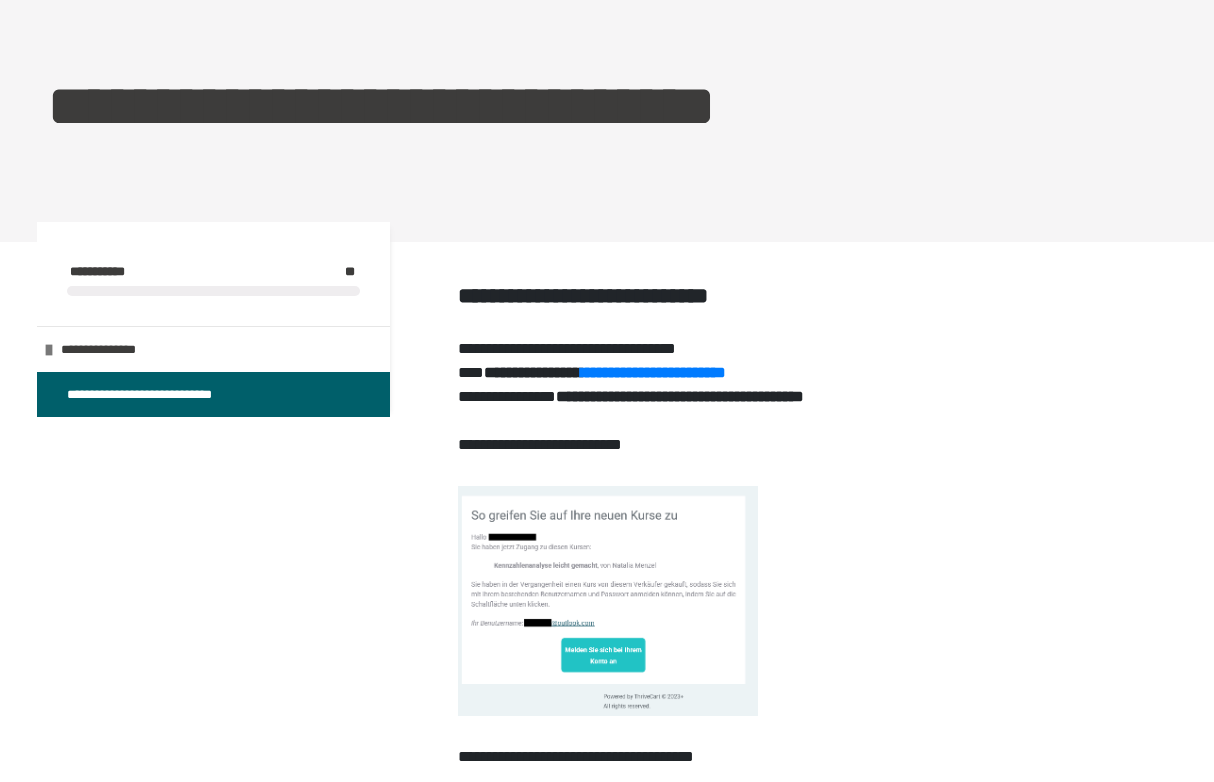 scroll, scrollTop: 117, scrollLeft: 0, axis: vertical 